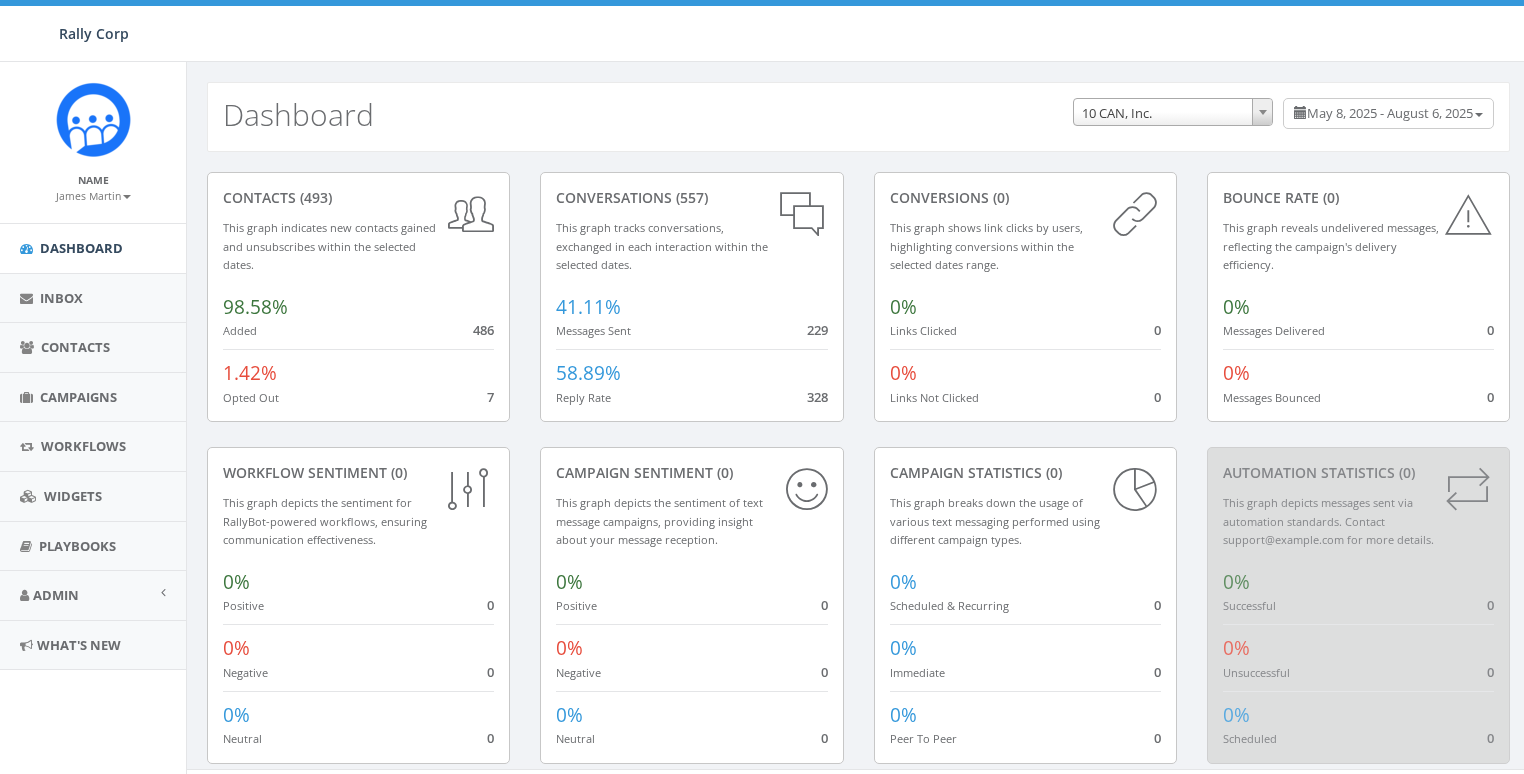 scroll, scrollTop: 0, scrollLeft: 0, axis: both 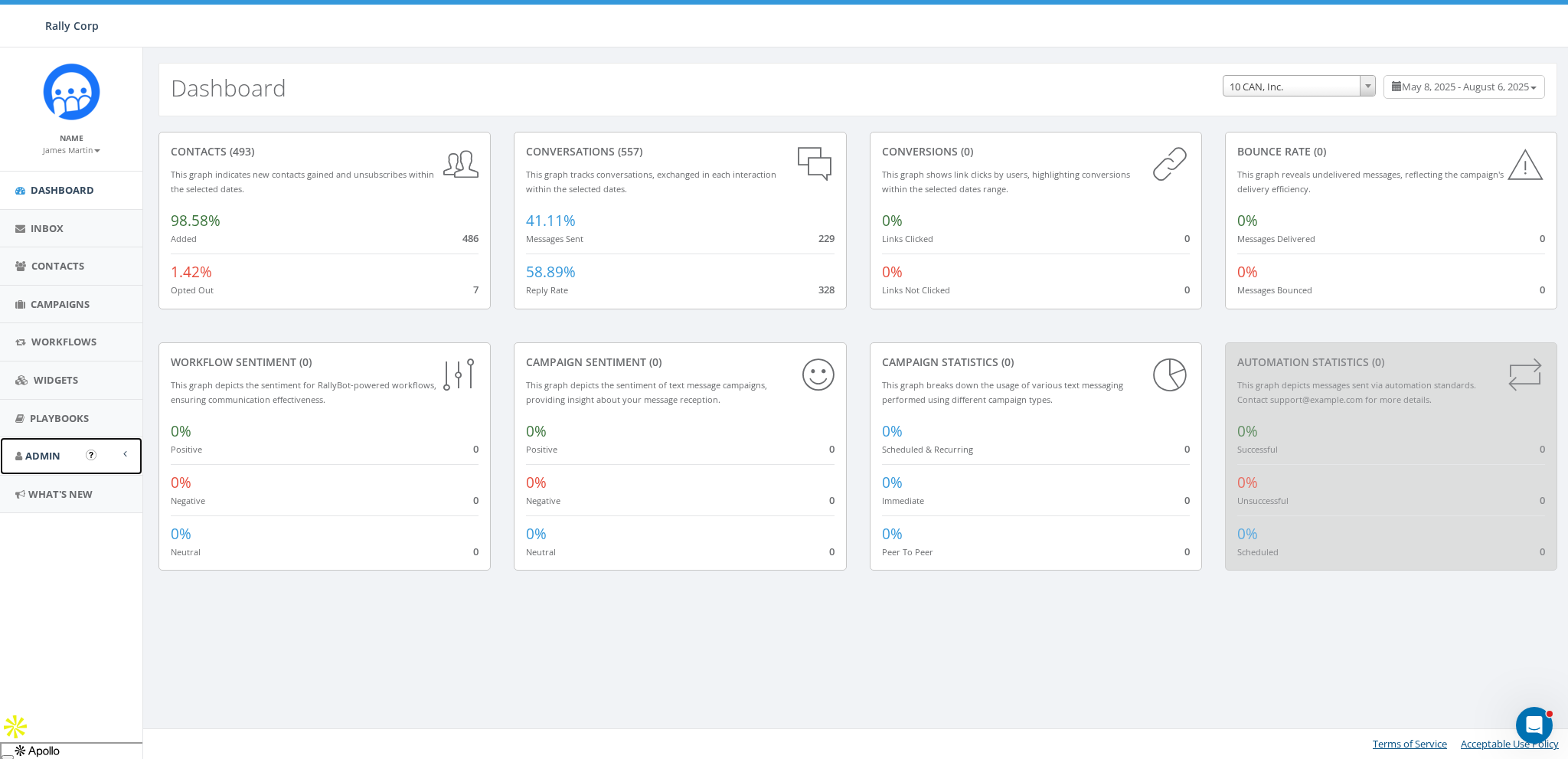 click on "Admin" at bounding box center (71, 456) 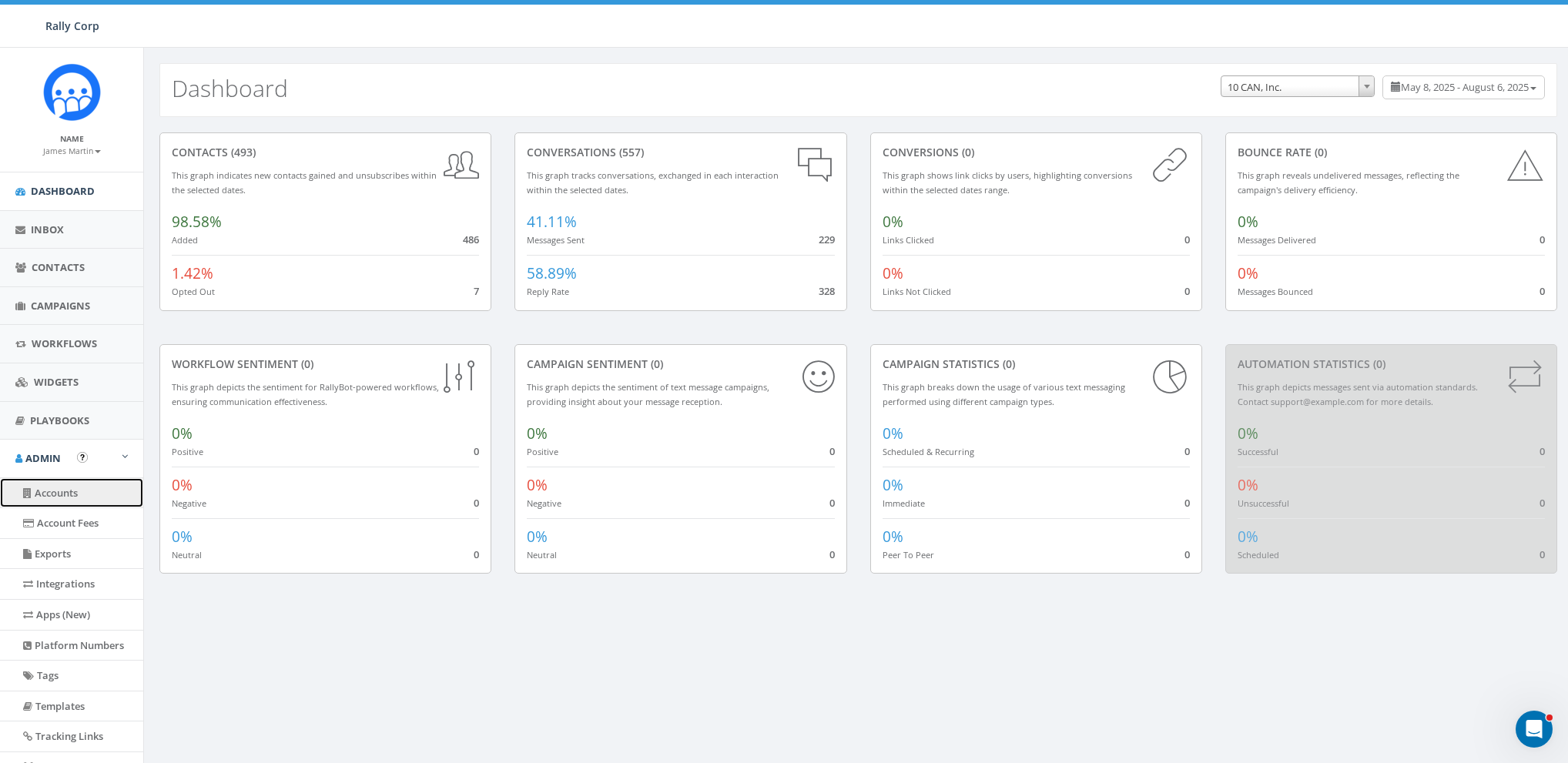 click on "Accounts" at bounding box center [72, 493] 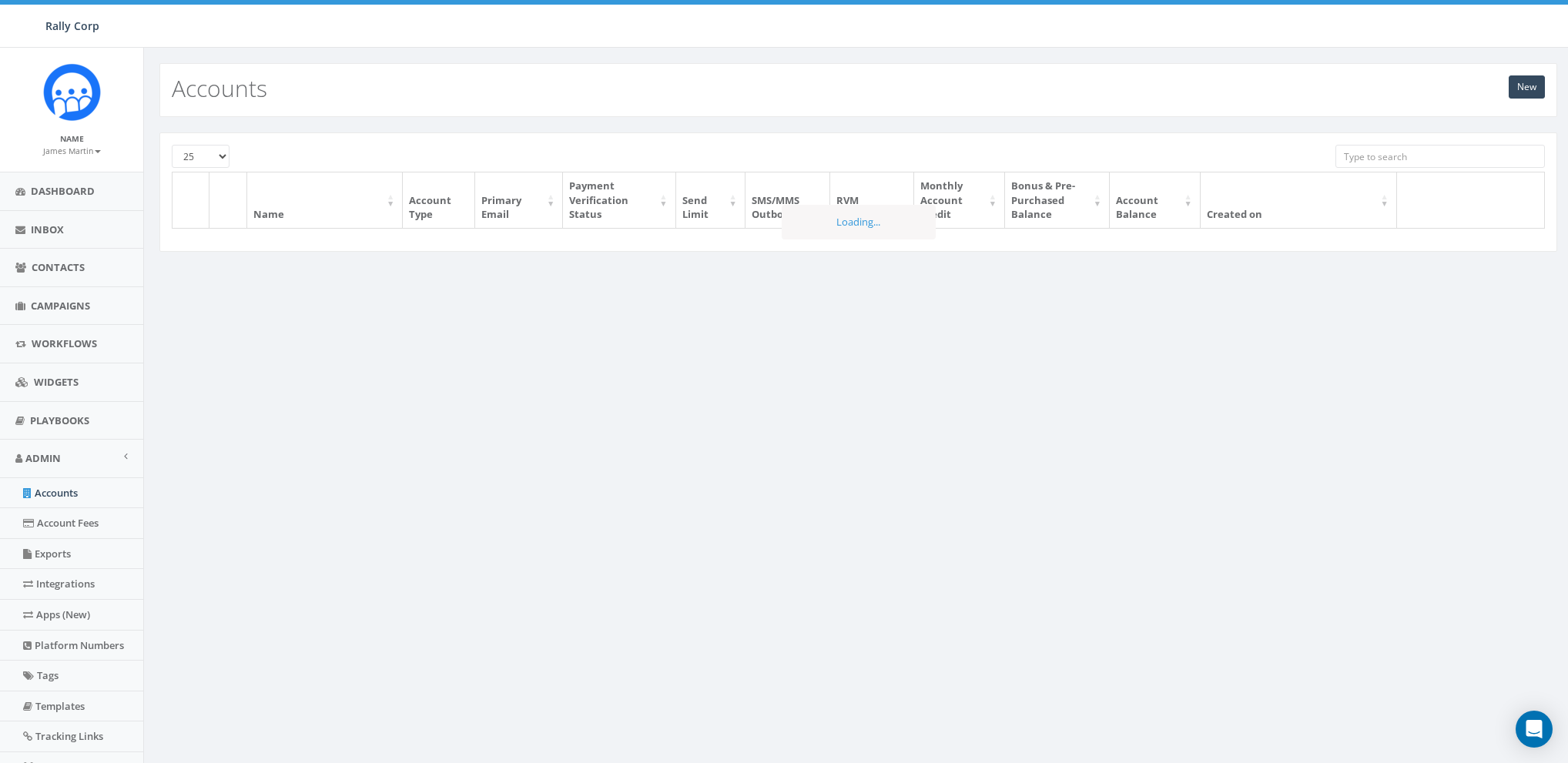 scroll, scrollTop: 0, scrollLeft: 0, axis: both 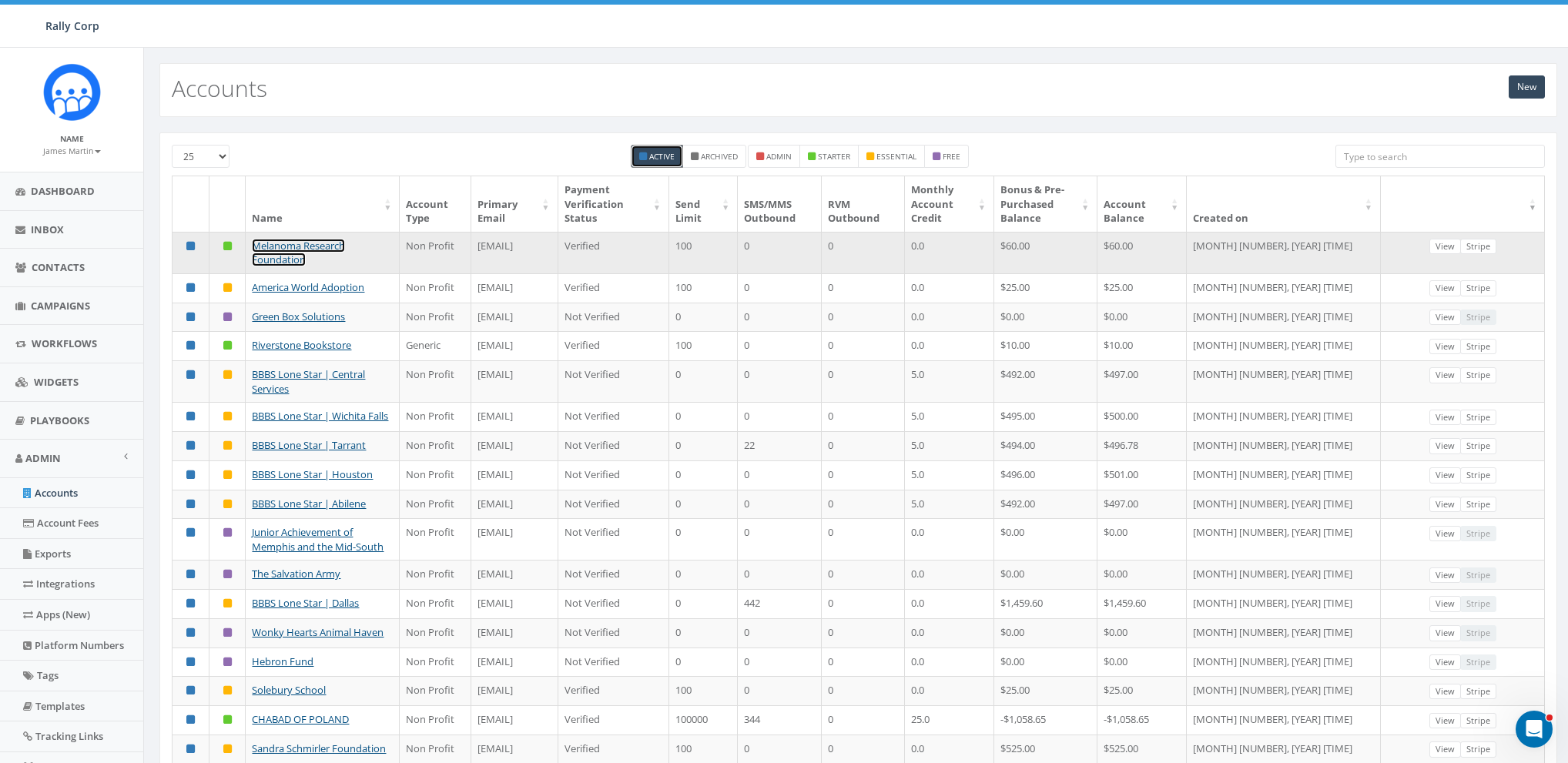 click on "Melanoma Research Foundation" at bounding box center [298, 253] 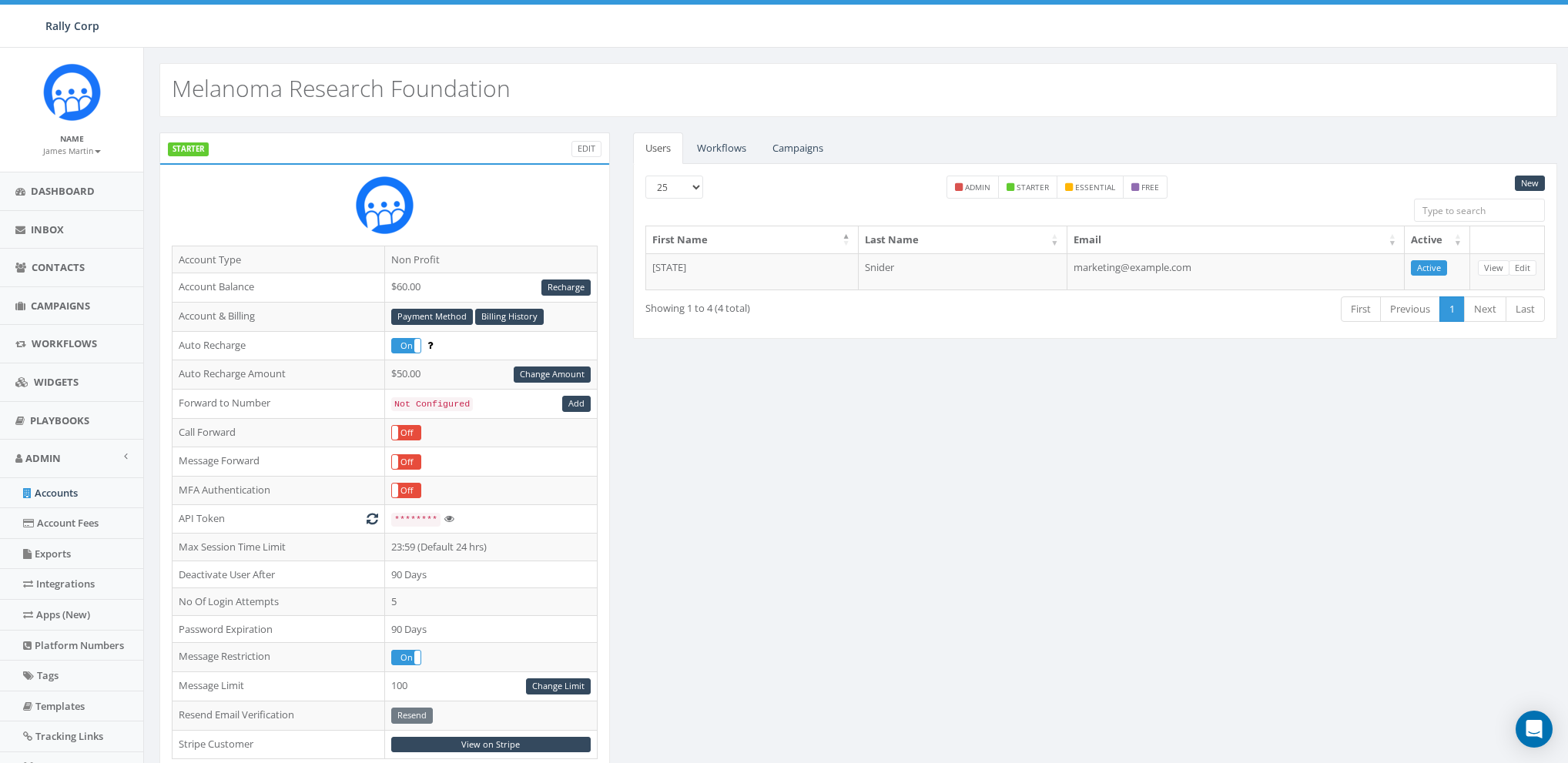 scroll, scrollTop: 0, scrollLeft: 0, axis: both 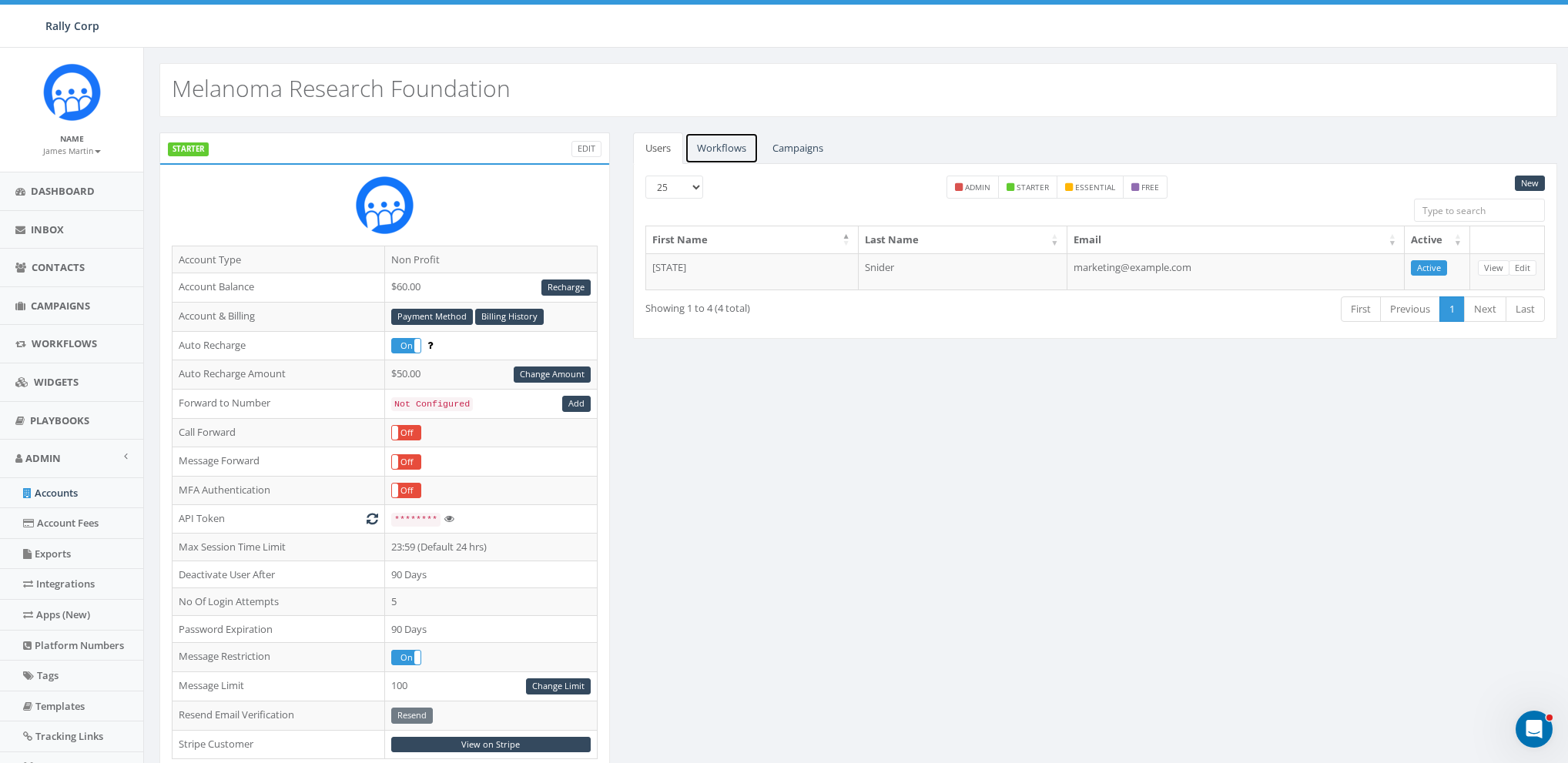 click on "Workflows" at bounding box center (722, 148) 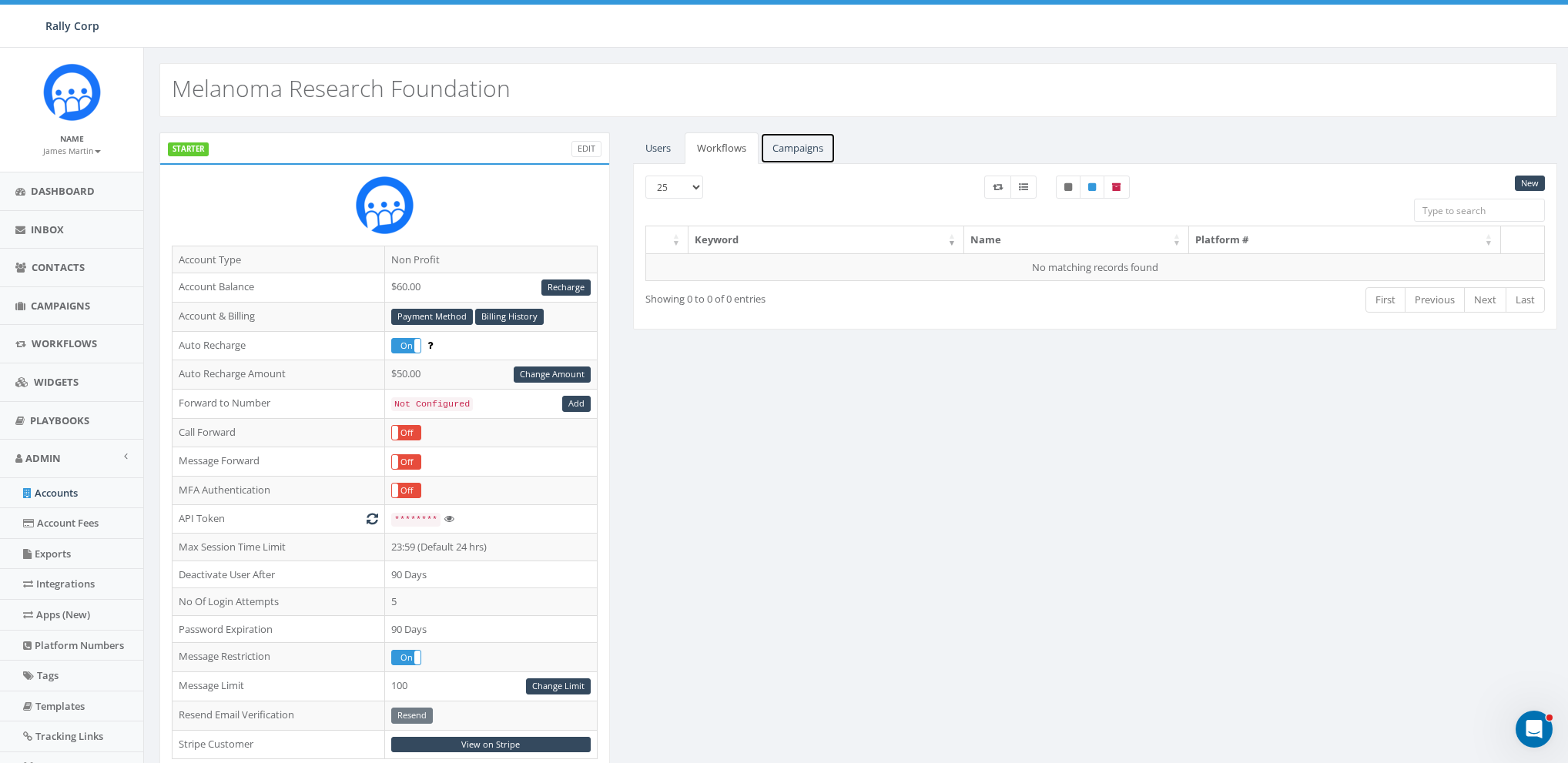 click on "Campaigns" at bounding box center [798, 148] 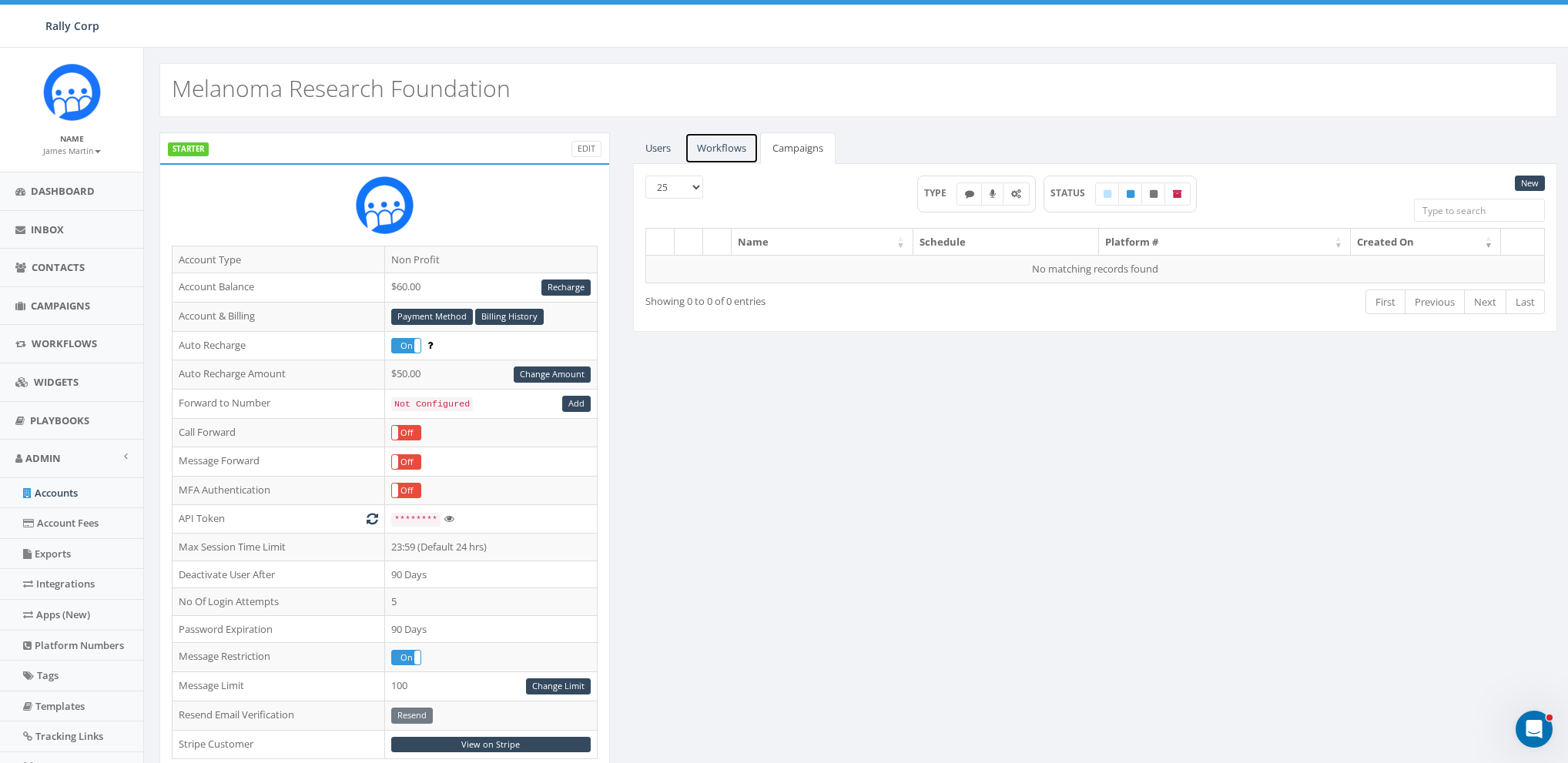 click on "Workflows" at bounding box center [722, 148] 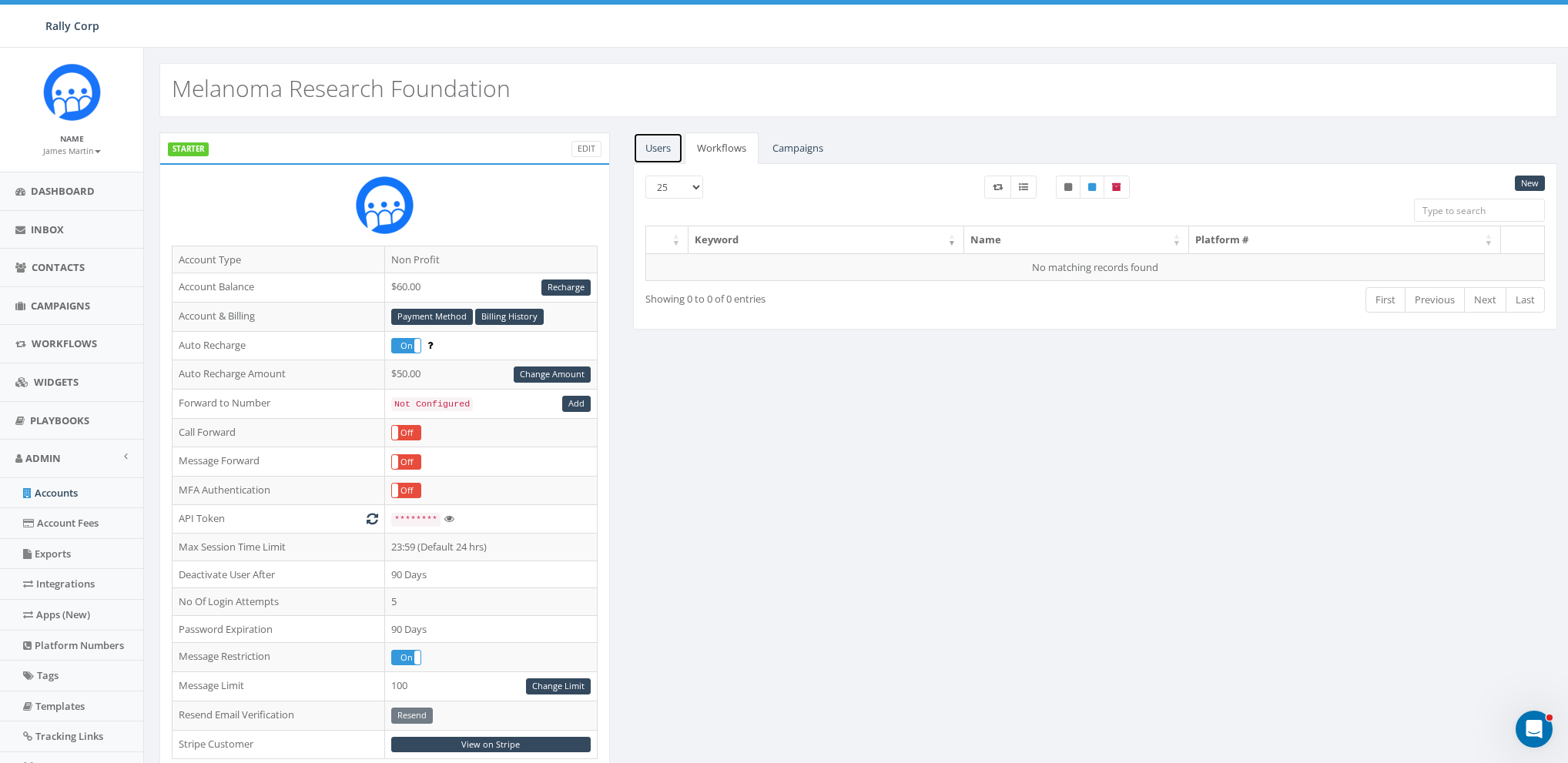 click on "Users" at bounding box center [658, 148] 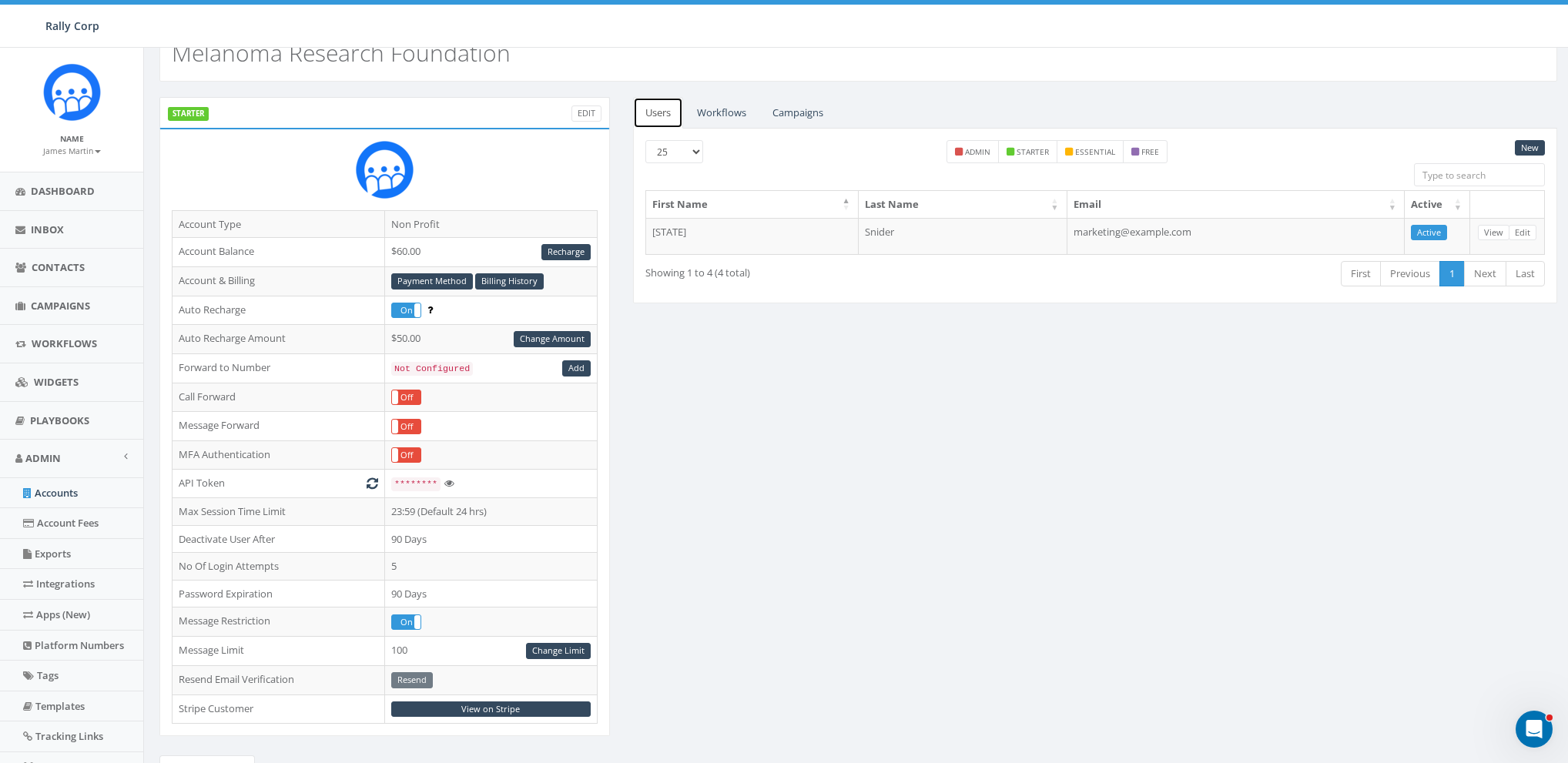 scroll, scrollTop: 0, scrollLeft: 0, axis: both 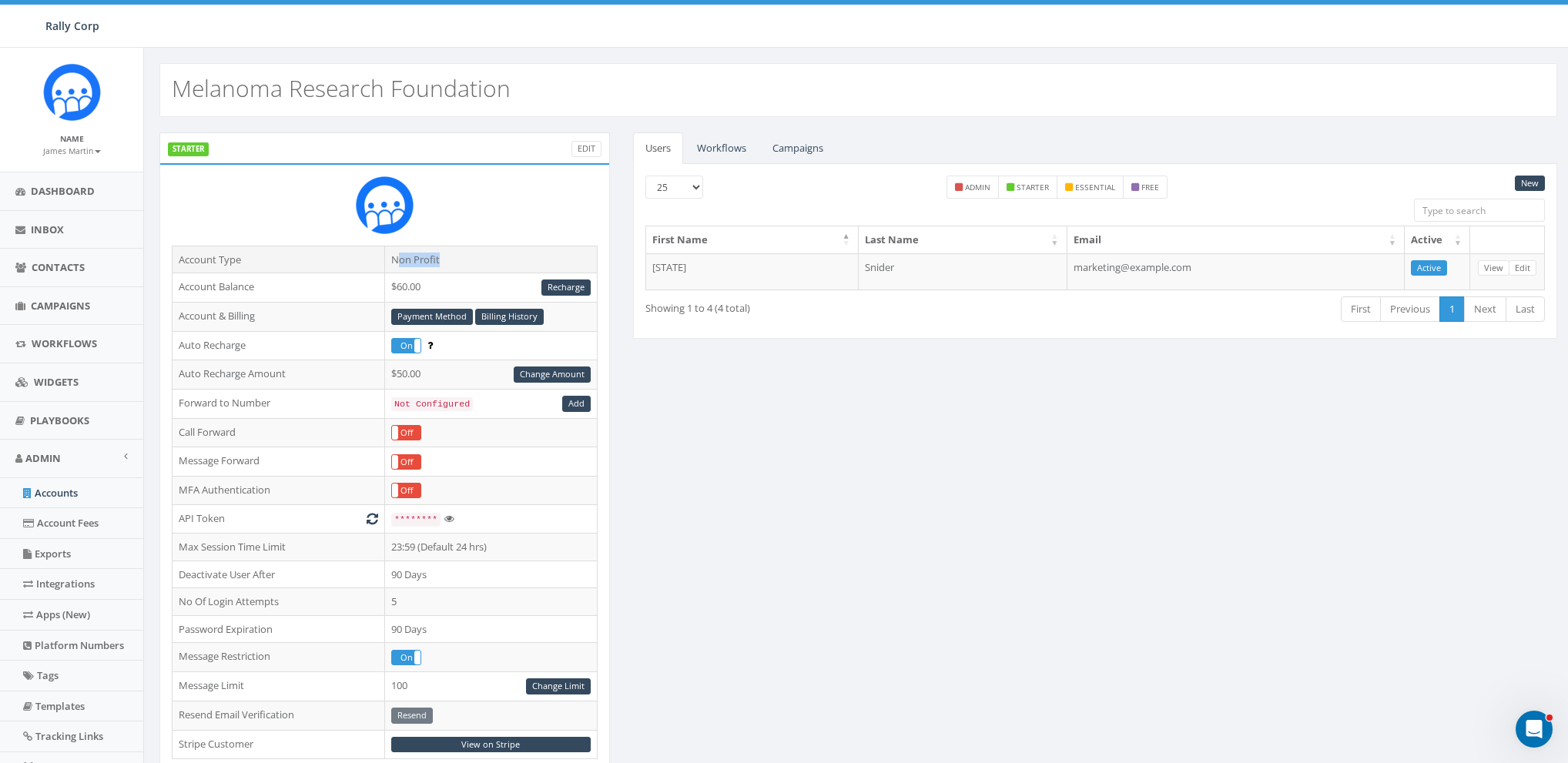 drag, startPoint x: 454, startPoint y: 258, endPoint x: 399, endPoint y: 259, distance: 55.00909 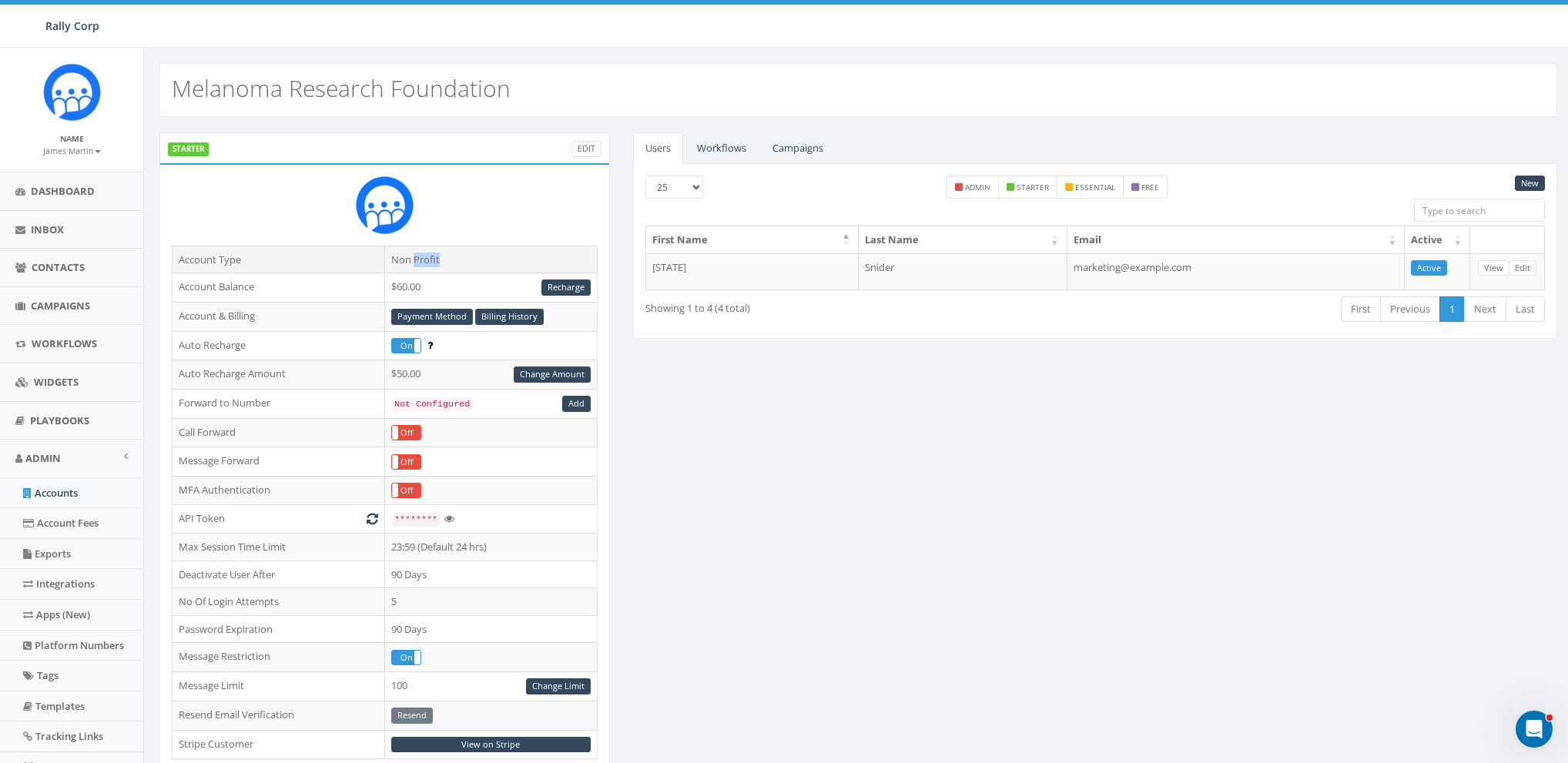 click on "Non Profit" at bounding box center (491, 259) 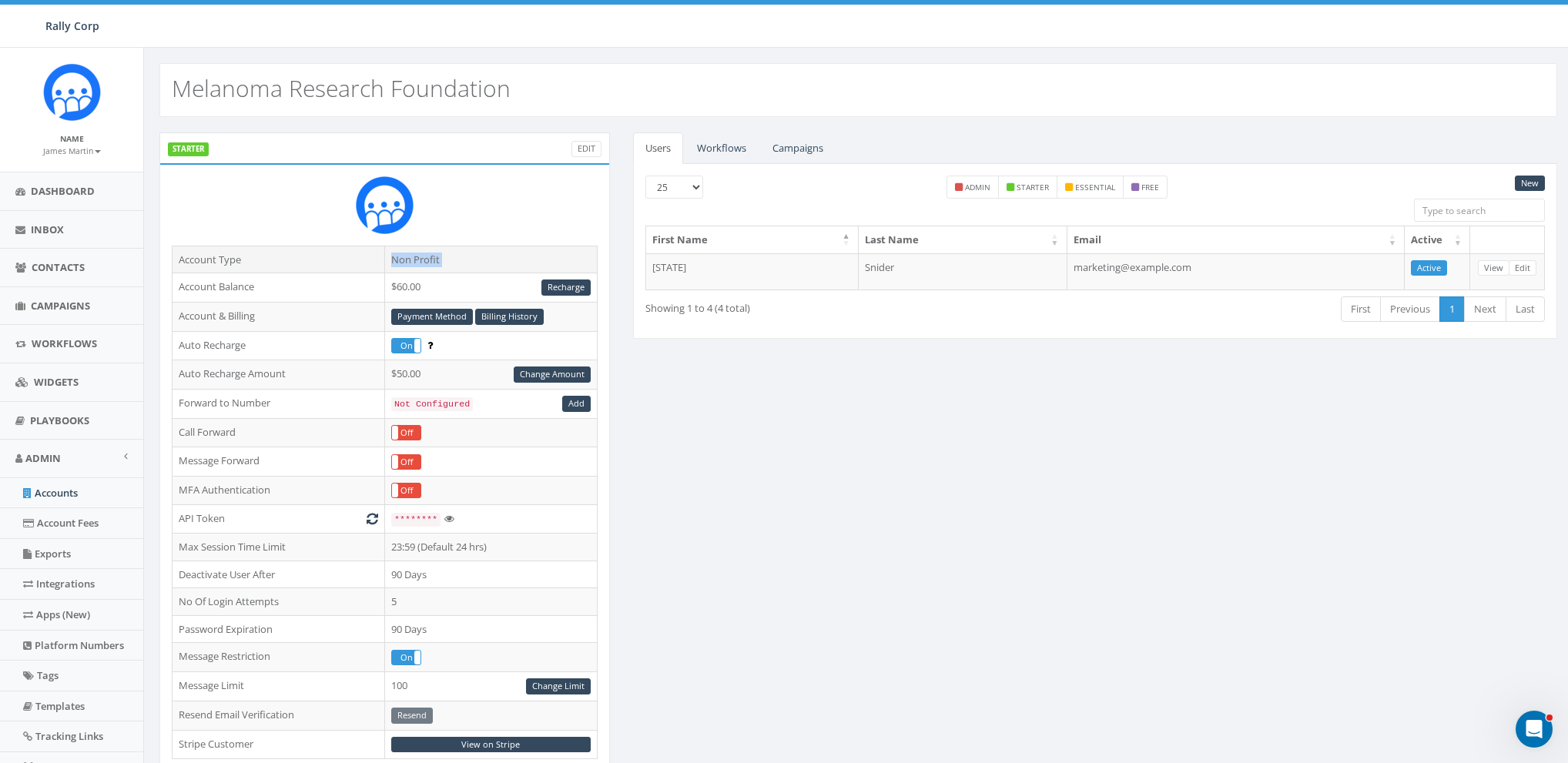 click on "Non Profit" at bounding box center [491, 259] 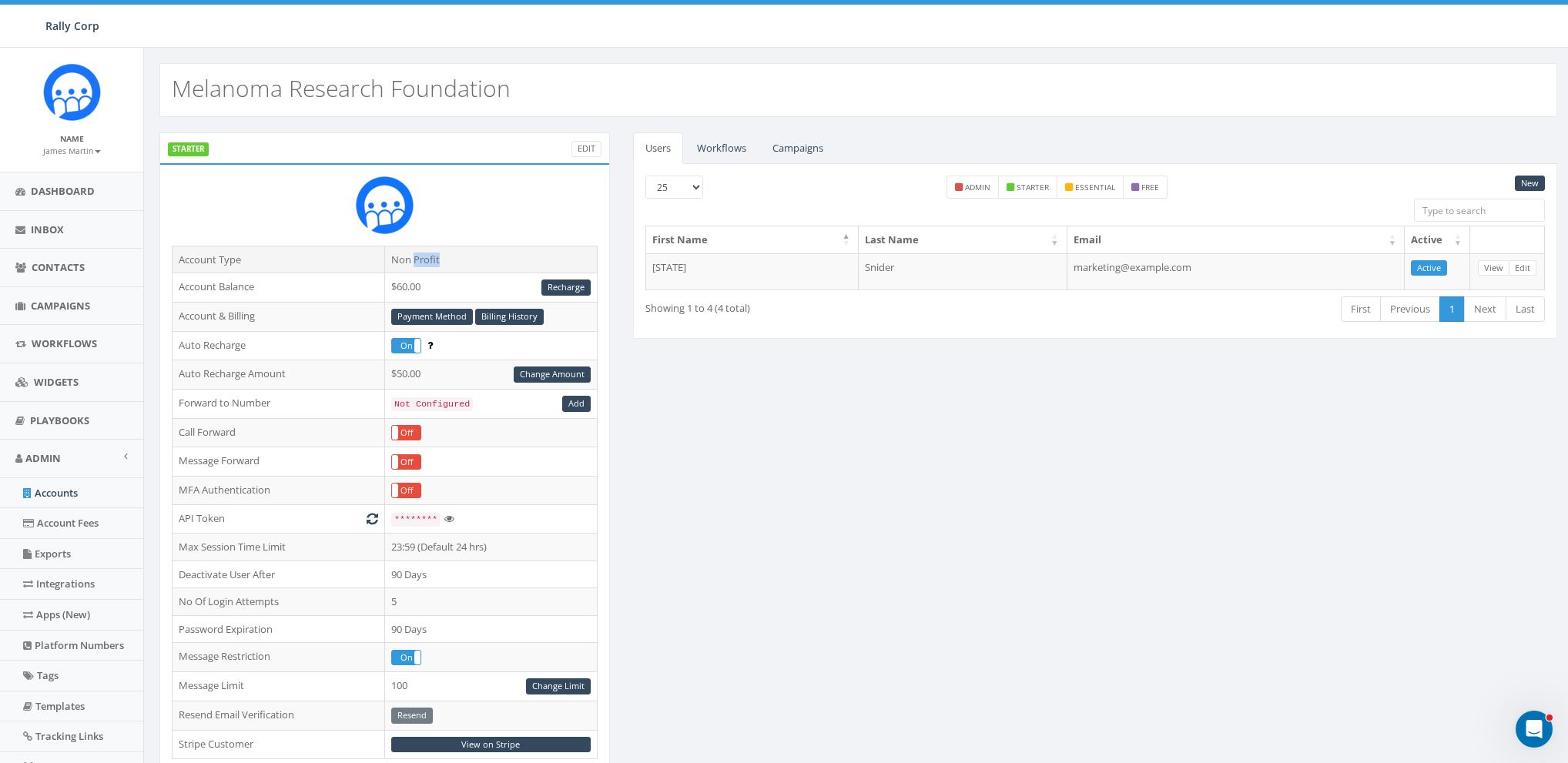 click on "Non Profit" at bounding box center (491, 259) 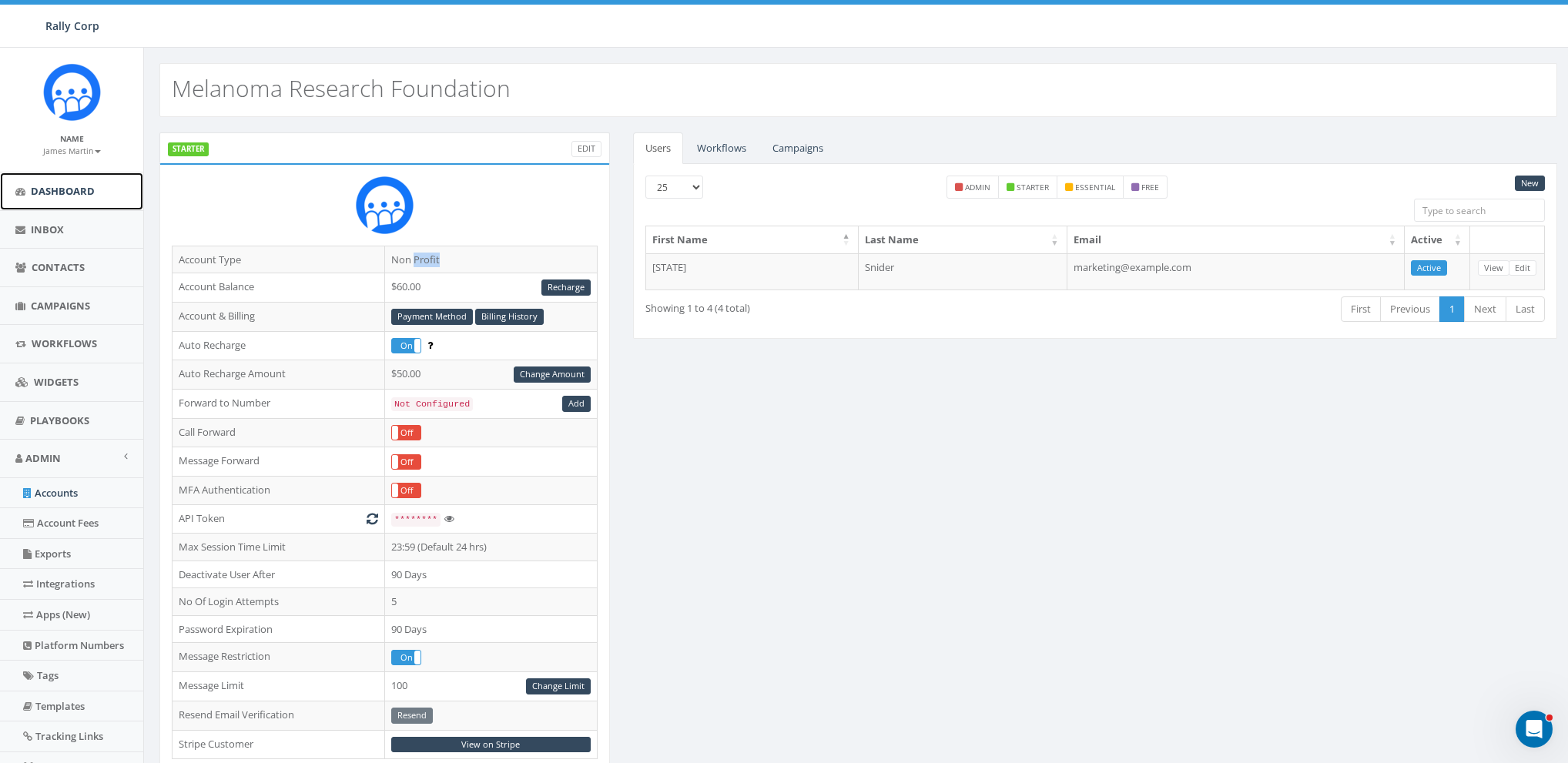 click on "Dashboard" at bounding box center [62, 191] 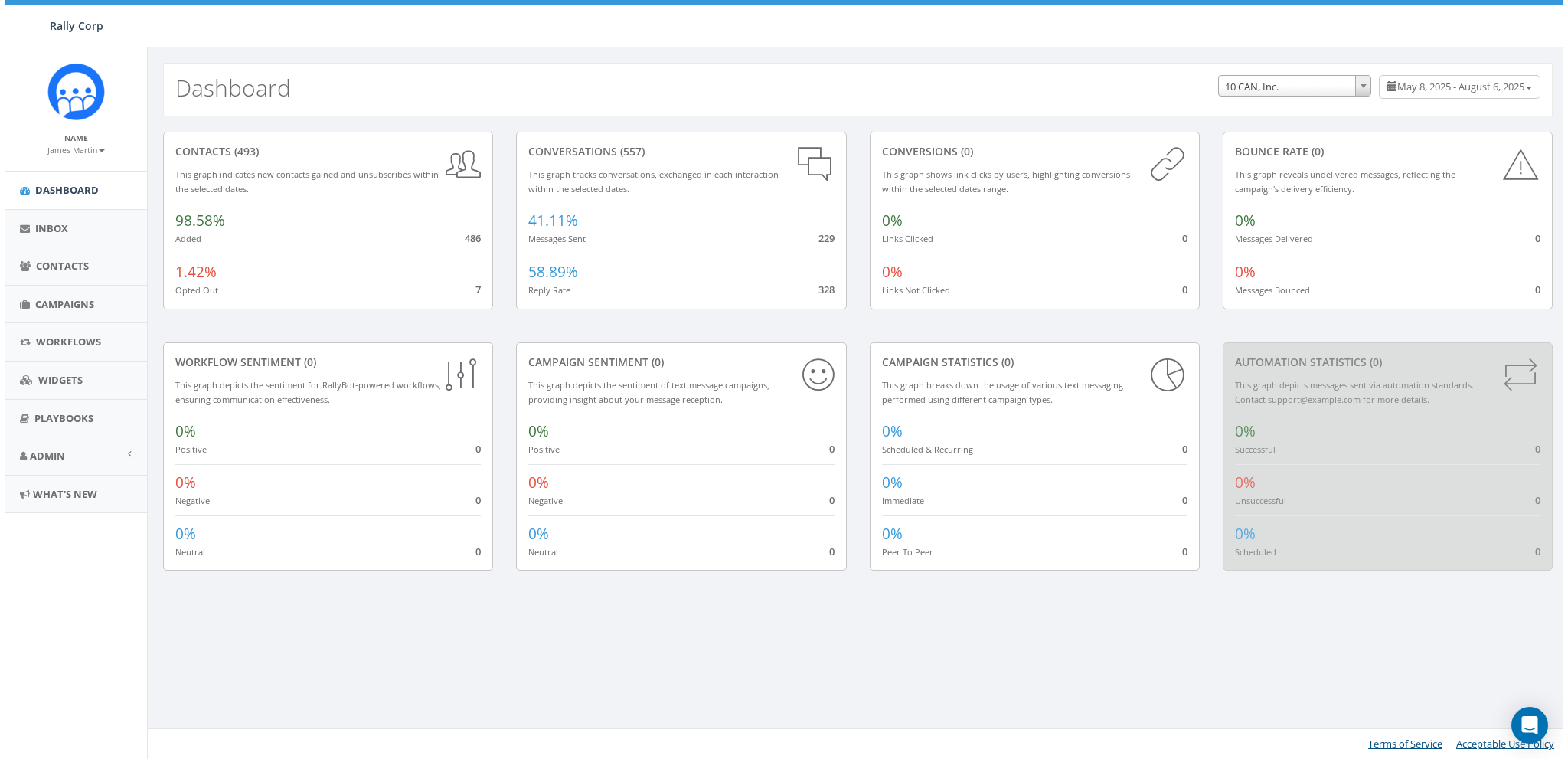 scroll, scrollTop: 0, scrollLeft: 0, axis: both 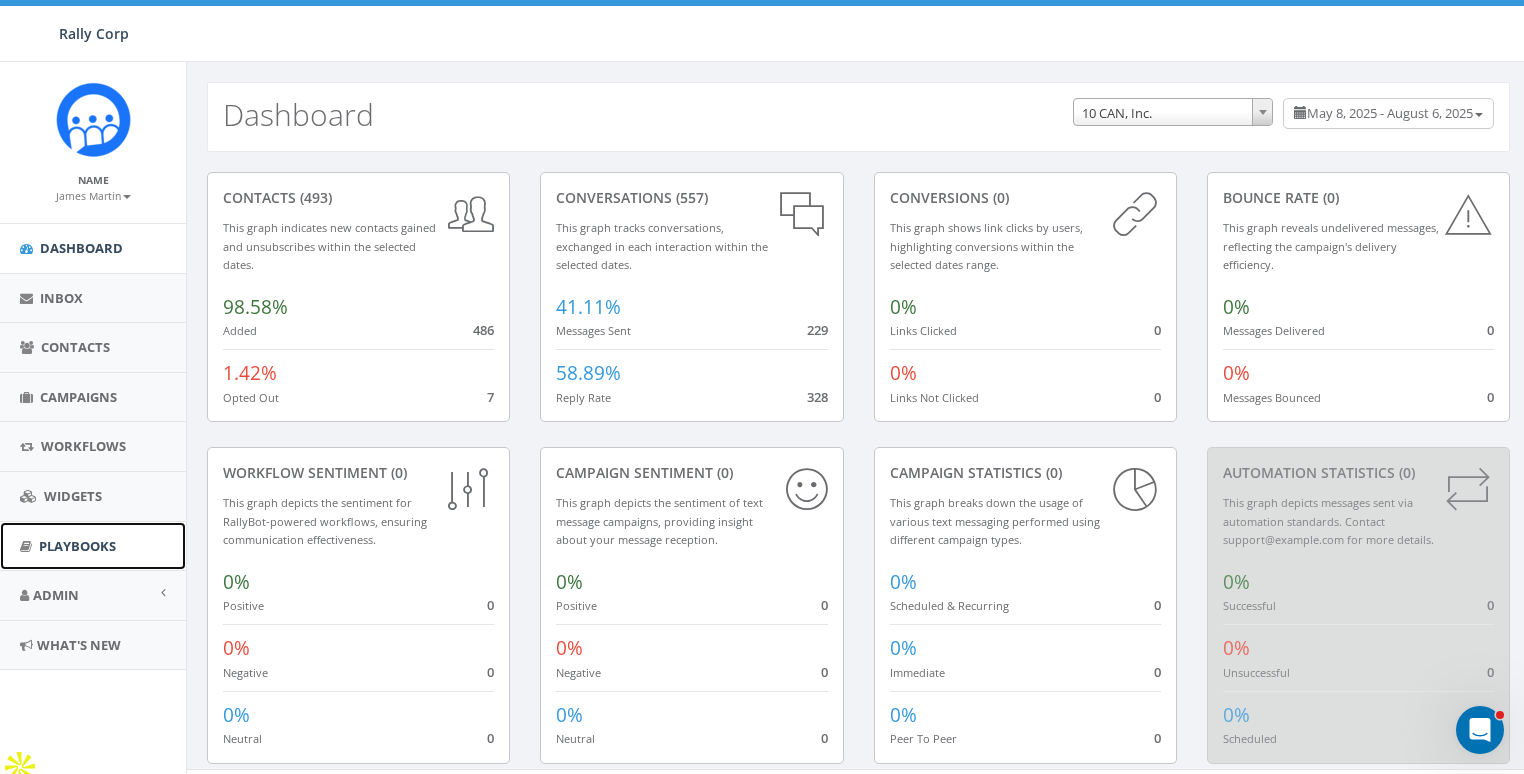 click on "Playbooks" at bounding box center (77, 546) 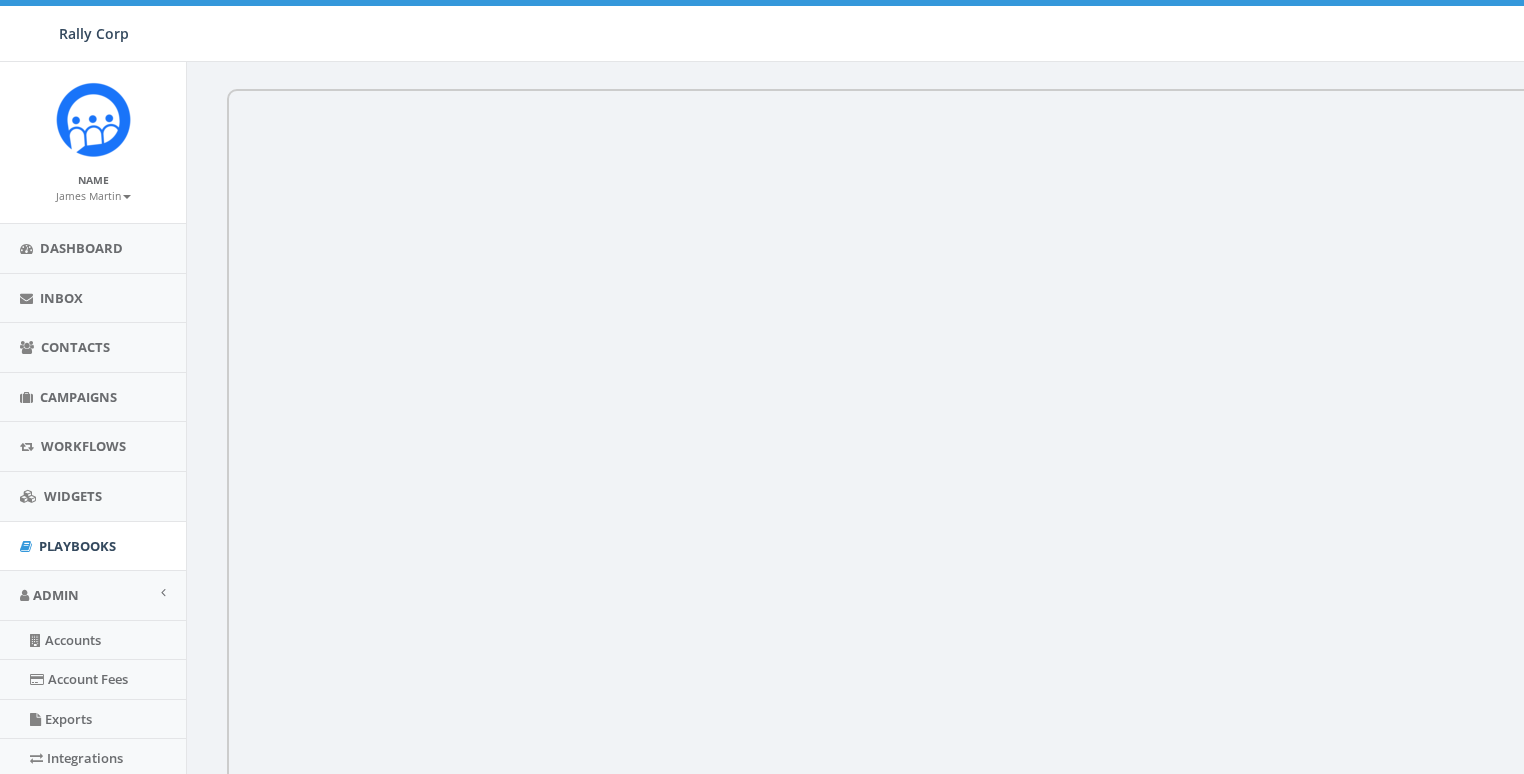 scroll, scrollTop: 0, scrollLeft: 0, axis: both 